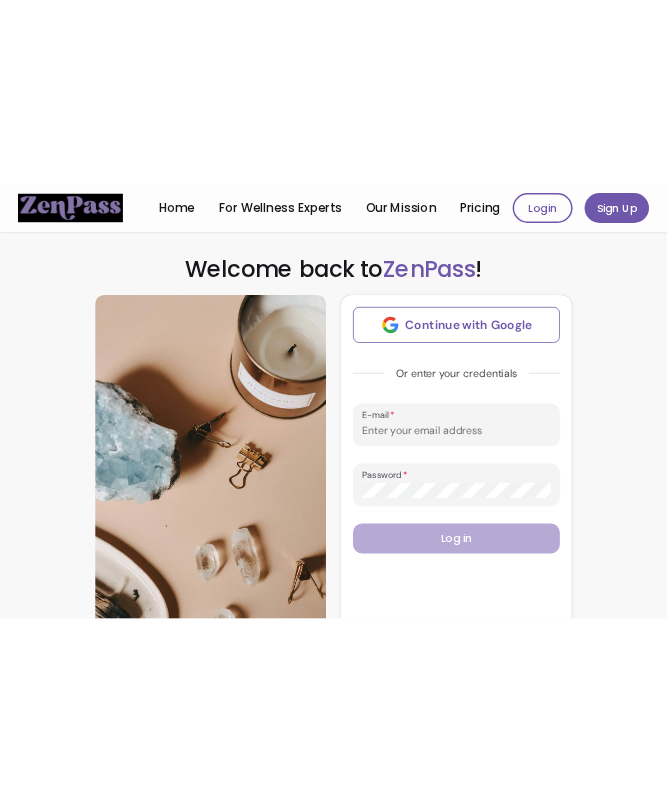 scroll, scrollTop: 0, scrollLeft: 0, axis: both 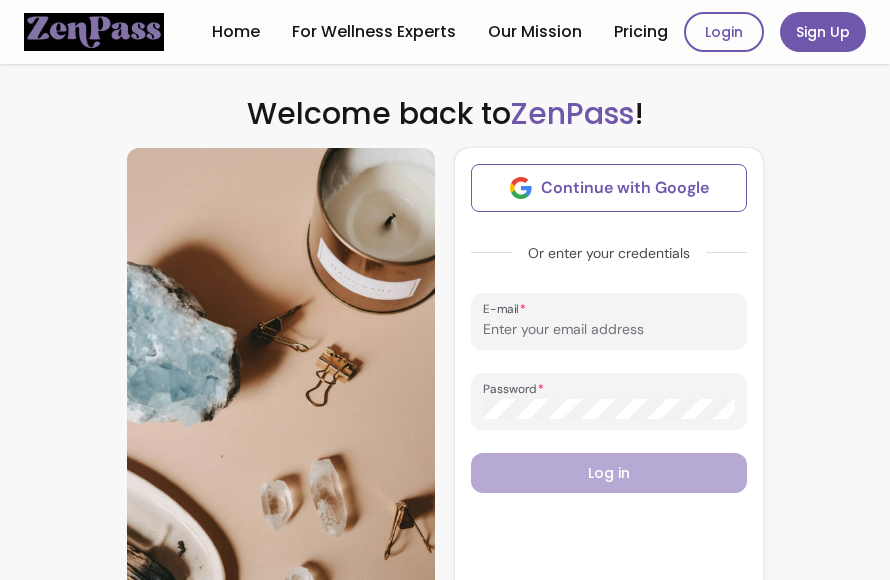 click on "Sign Up" at bounding box center [823, 32] 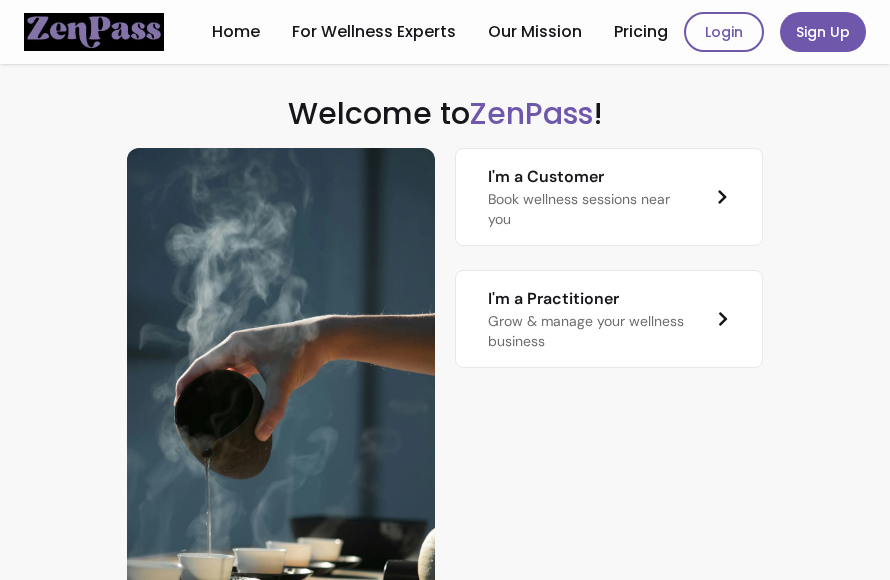 click on "Login" at bounding box center [724, 32] 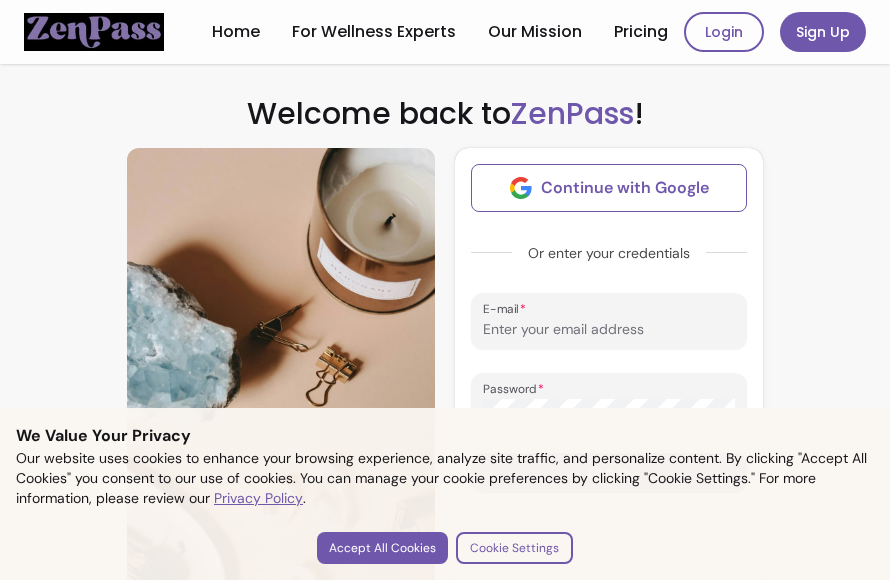 click on "E-mail" at bounding box center (609, 329) 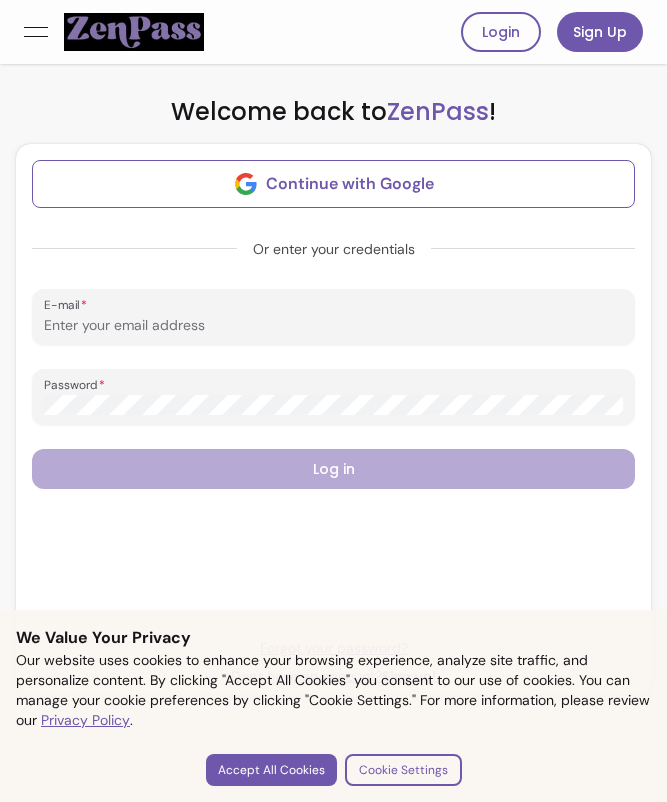 click on "E-mail" at bounding box center (333, 325) 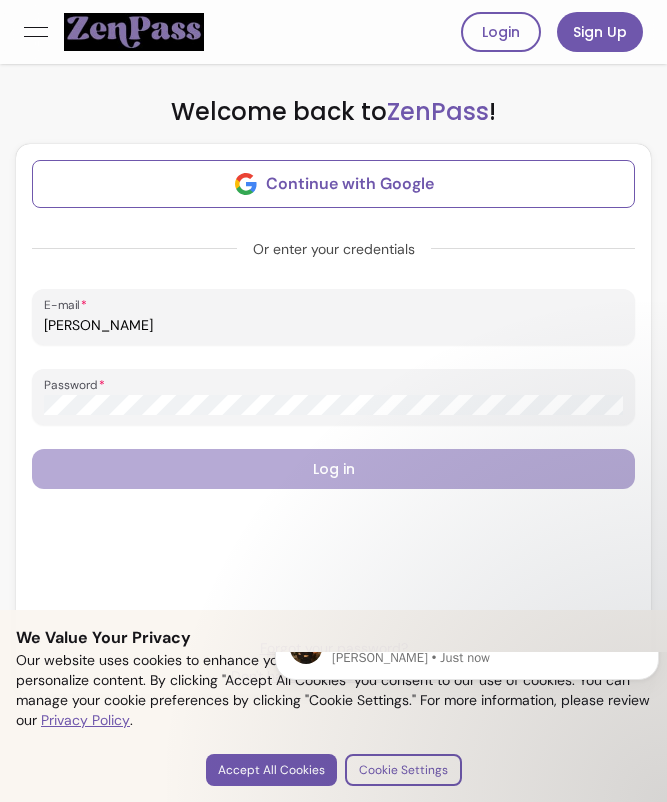 scroll, scrollTop: 0, scrollLeft: 0, axis: both 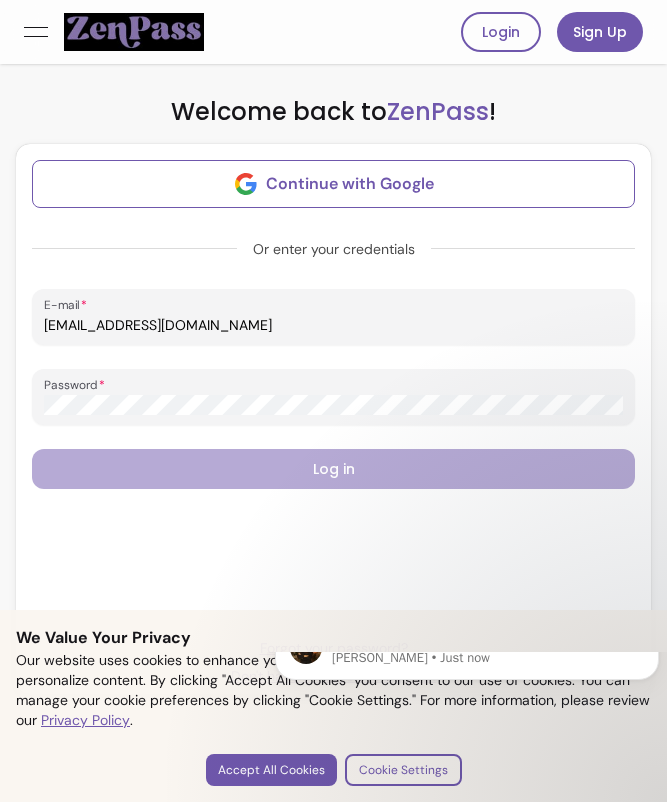 type on "wayne252068@gmail.com" 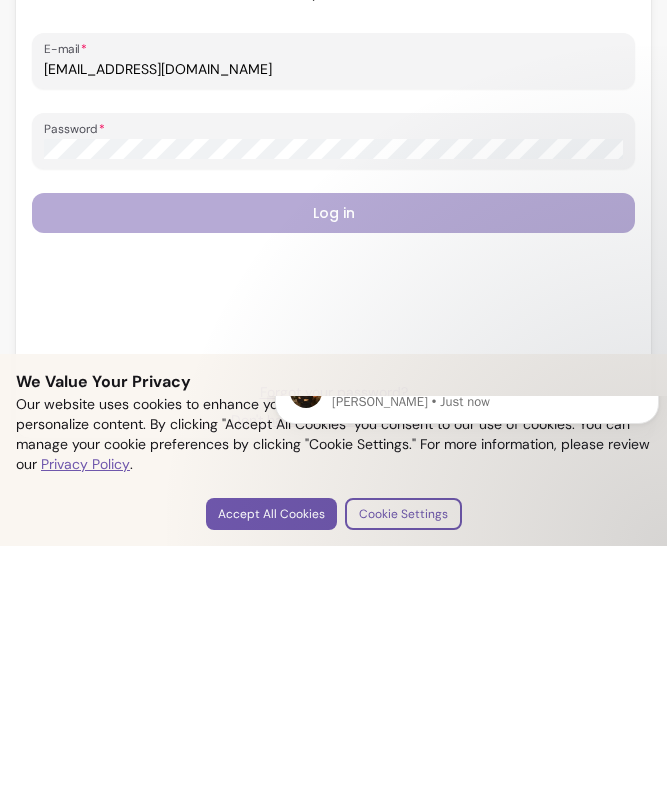 click on "Hey there 😇 If you have any question about what you can do with ZenPass, I'm here to help! Roberta • Just now" at bounding box center (467, 466) 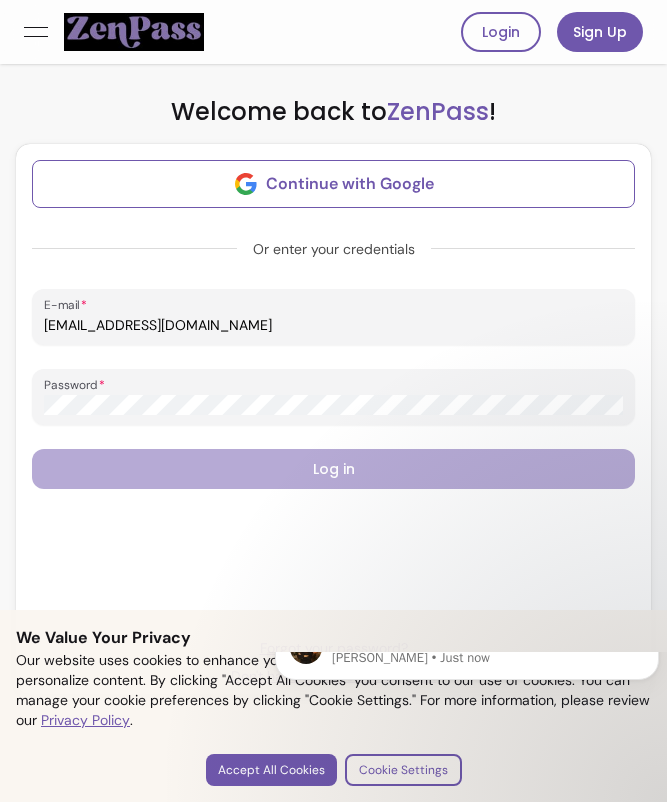 click on "wayne252068@gmail.com" at bounding box center [333, 325] 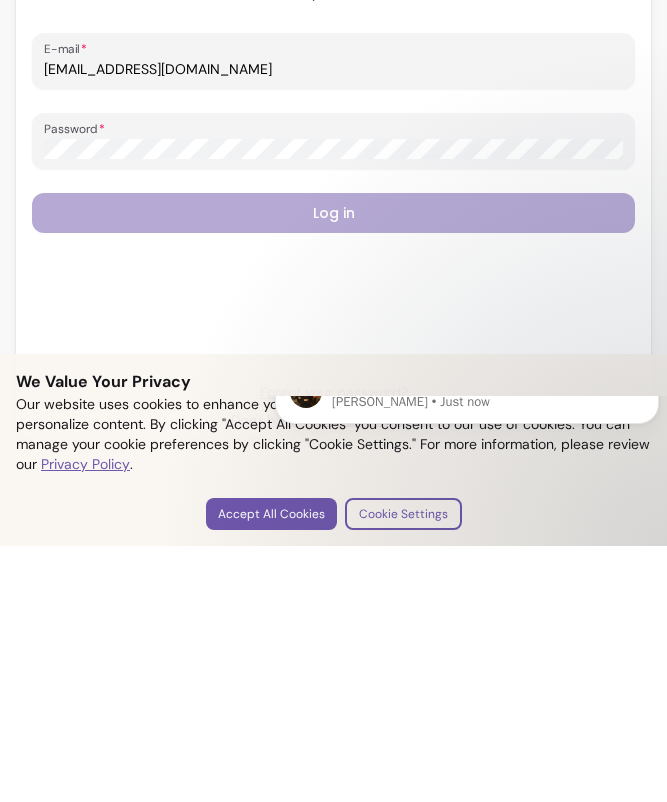click on "Hey there 😇 If you have any question about what you can do with ZenPass, I'm here to help! Roberta • Just now" at bounding box center (467, 466) 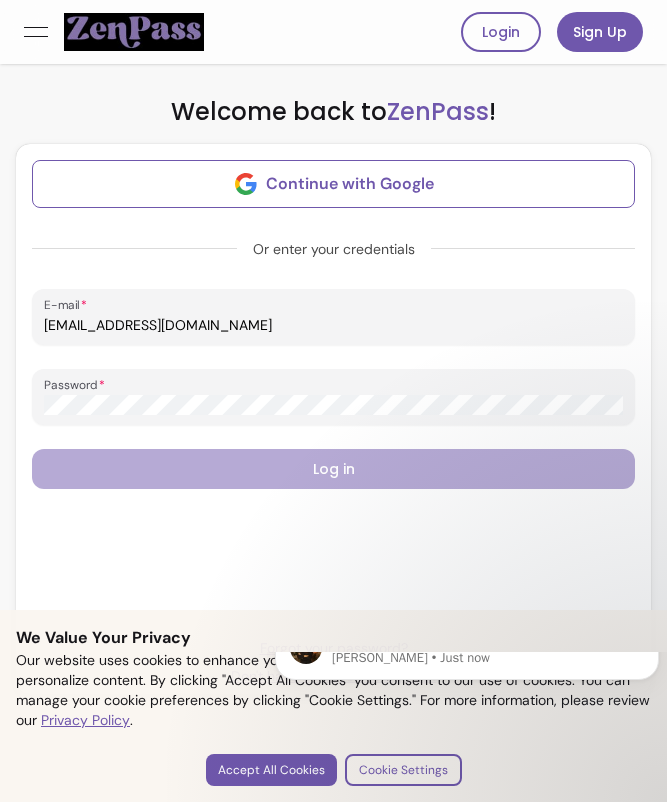 click on "Hey there 😇 If you have any question about what you can do with ZenPass, I'm here to help! Roberta • Just now" at bounding box center [467, 722] 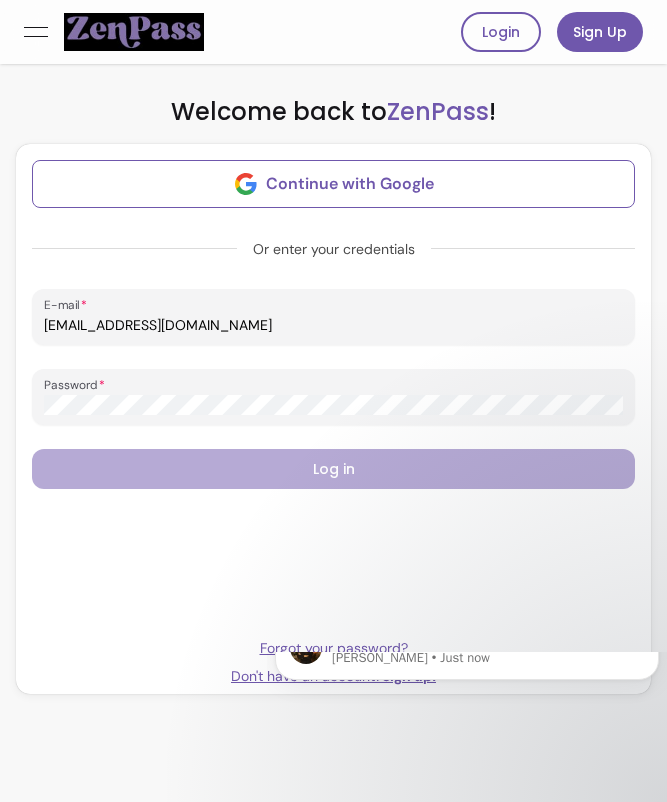 click on "open navigation menu Home For Wellness Experts Our Mission Pricing Login Sign Up Welcome back to  ZenPass  ! Continue with Google Or enter your credentials E-mail wayne252068@gmail.com Password Log in Forgot your password? Don't have an account?  Sign up!" at bounding box center [333, 401] 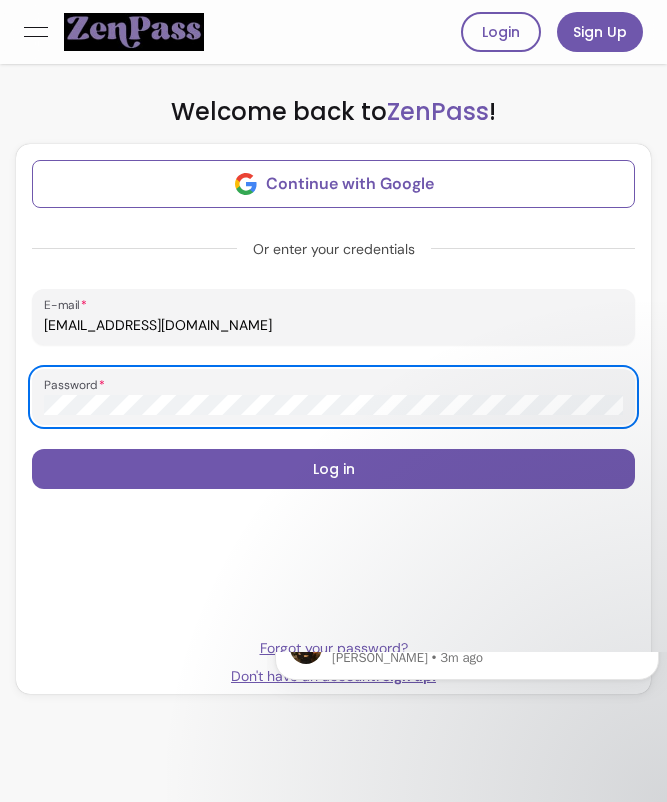 click on "Log in" at bounding box center (333, 469) 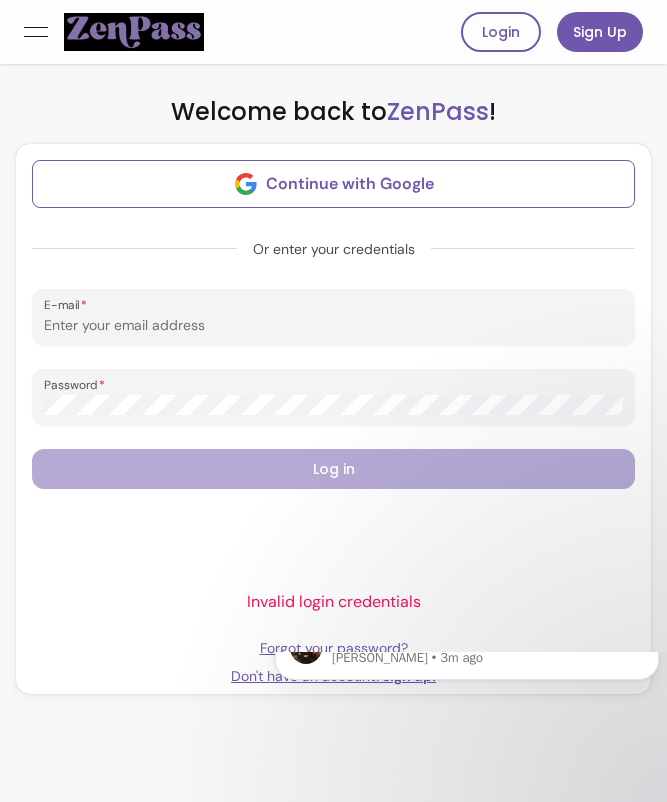 click on "E-mail" at bounding box center (333, 325) 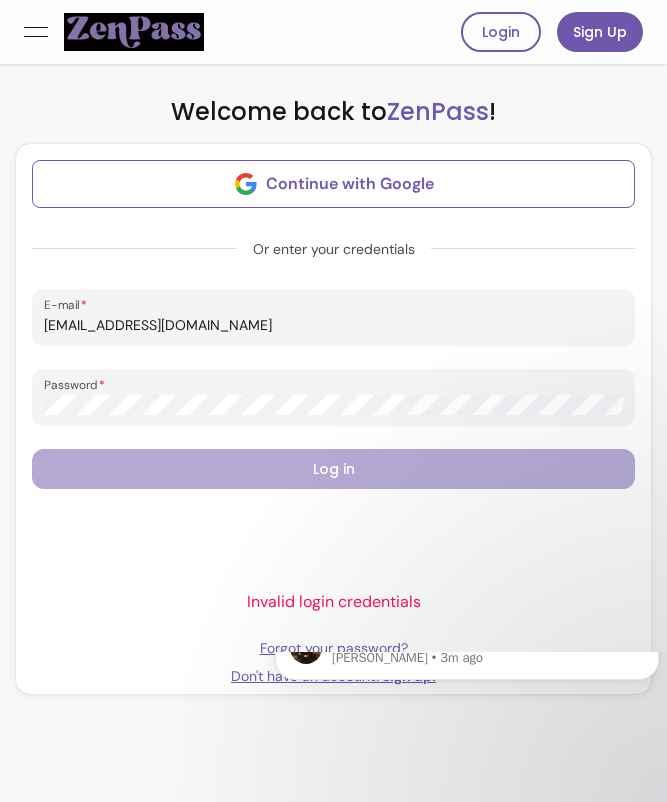 click on "Log in" at bounding box center (333, 469) 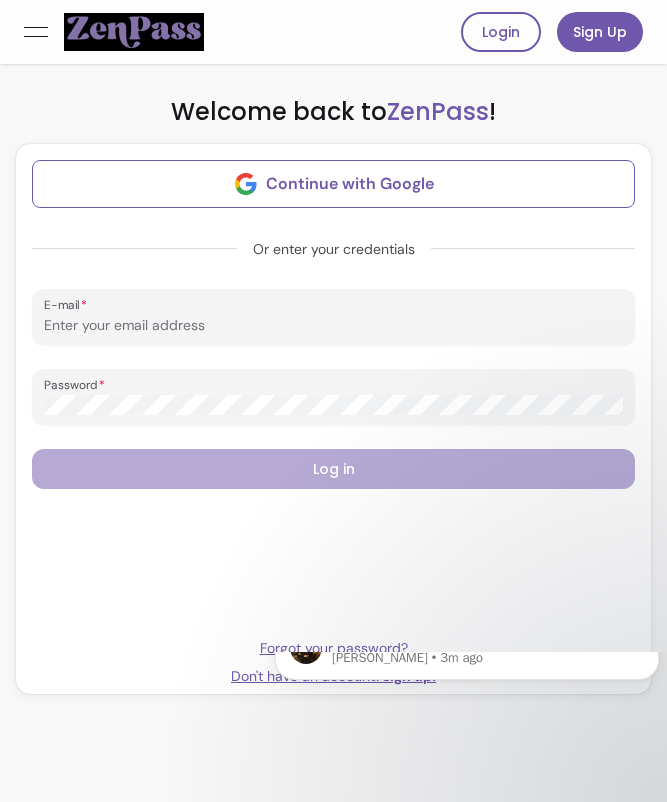 click on "E-mail" at bounding box center [333, 325] 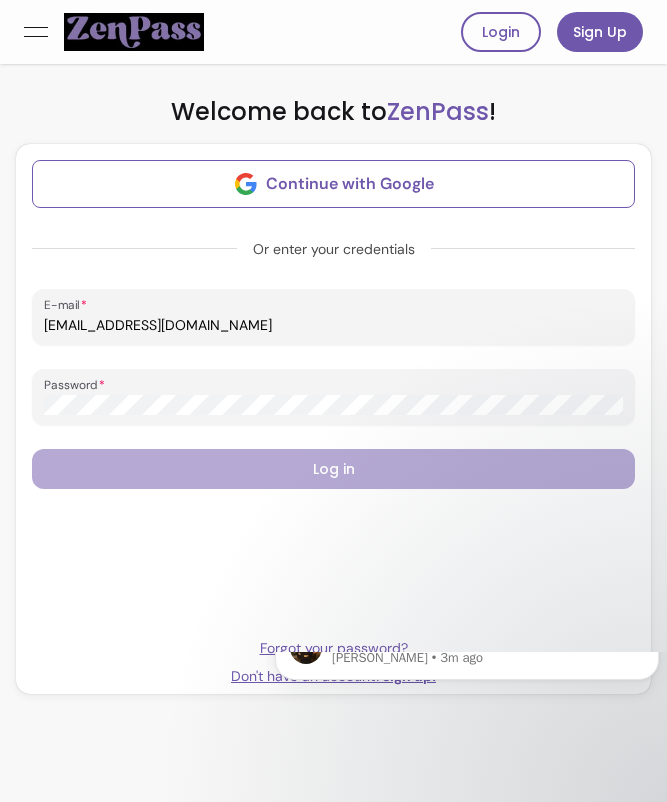 type on "wayne251068@gmail.com" 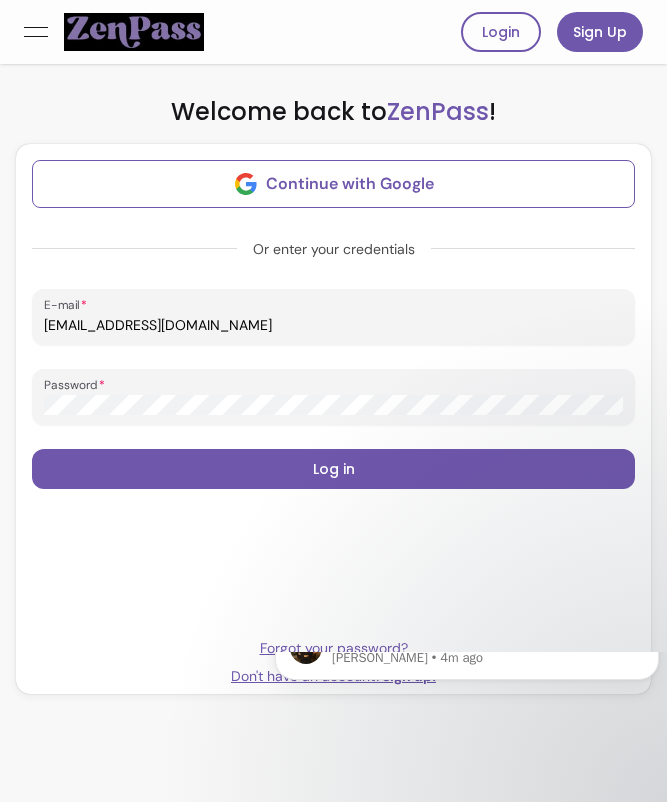 click on "Log in" at bounding box center [333, 469] 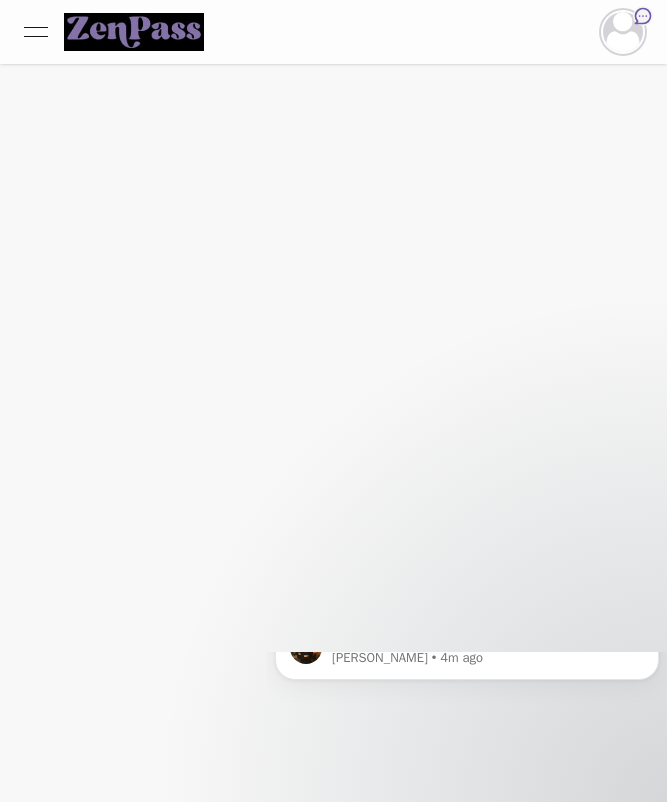 select on "**********" 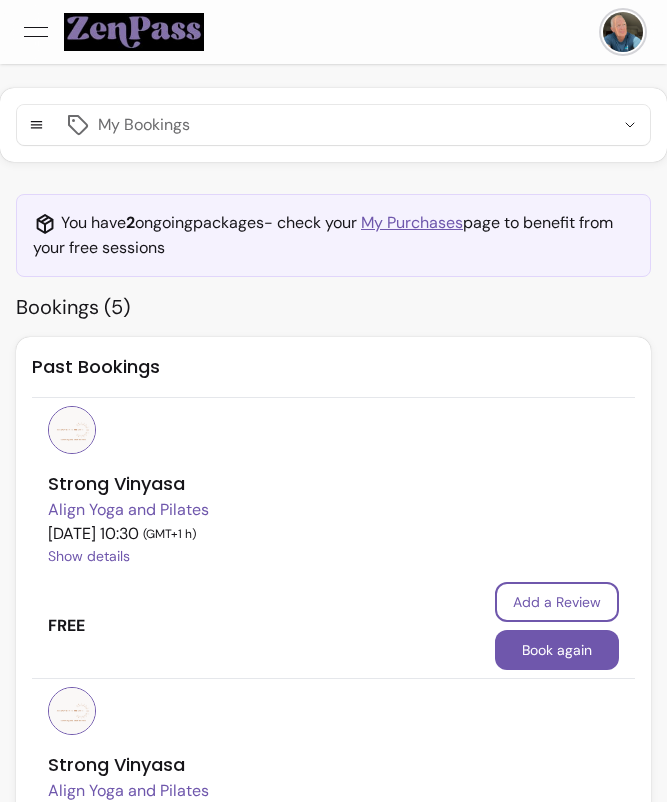 scroll, scrollTop: 0, scrollLeft: 0, axis: both 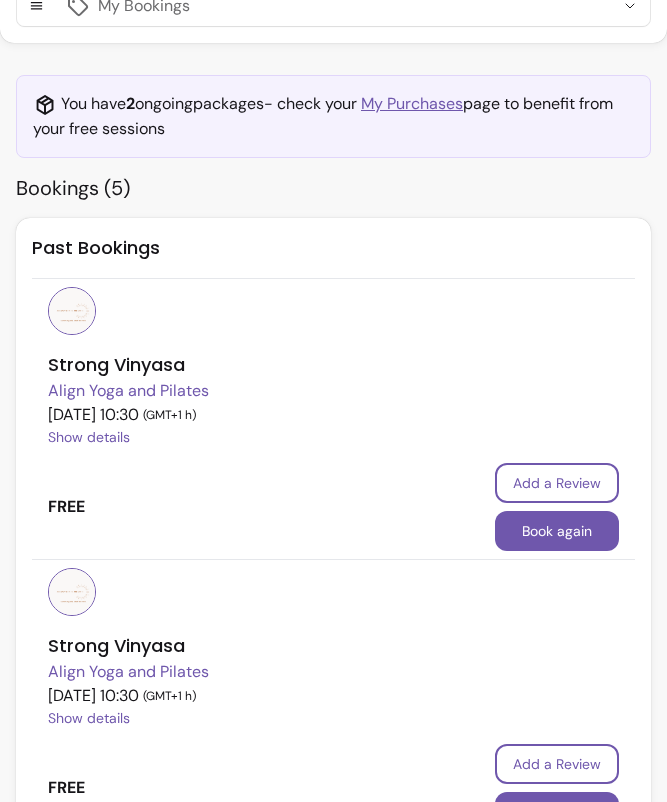 click on "Book again" at bounding box center [557, 531] 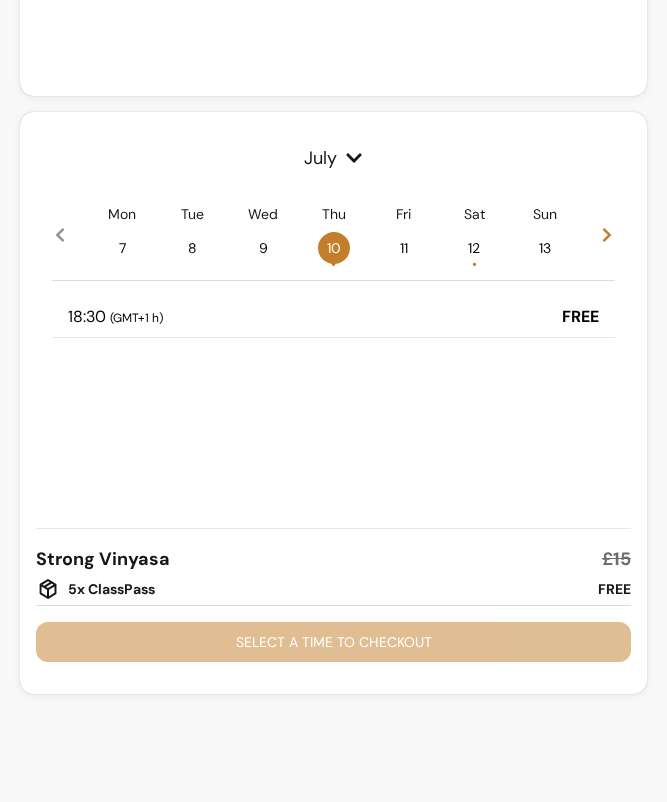 scroll, scrollTop: 538, scrollLeft: 0, axis: vertical 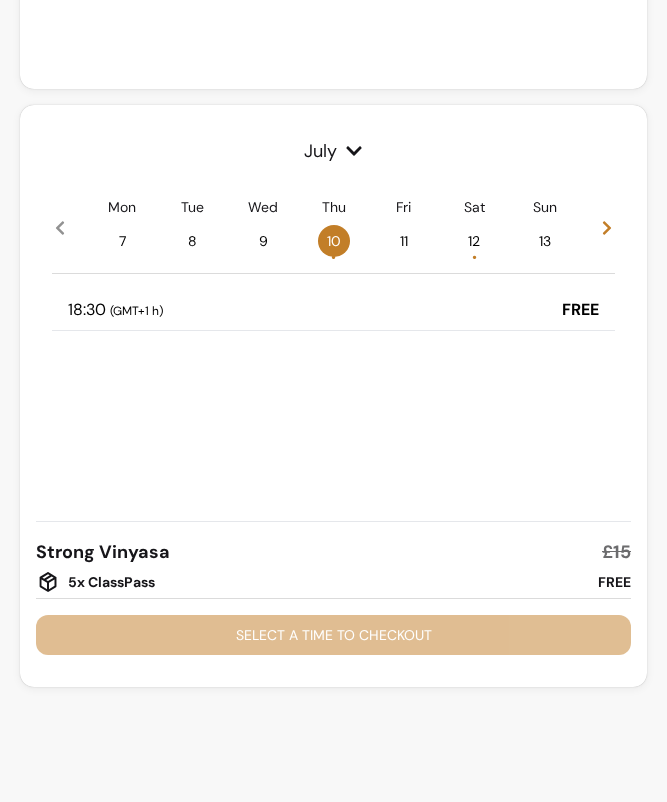 click on "10 •" at bounding box center [334, 241] 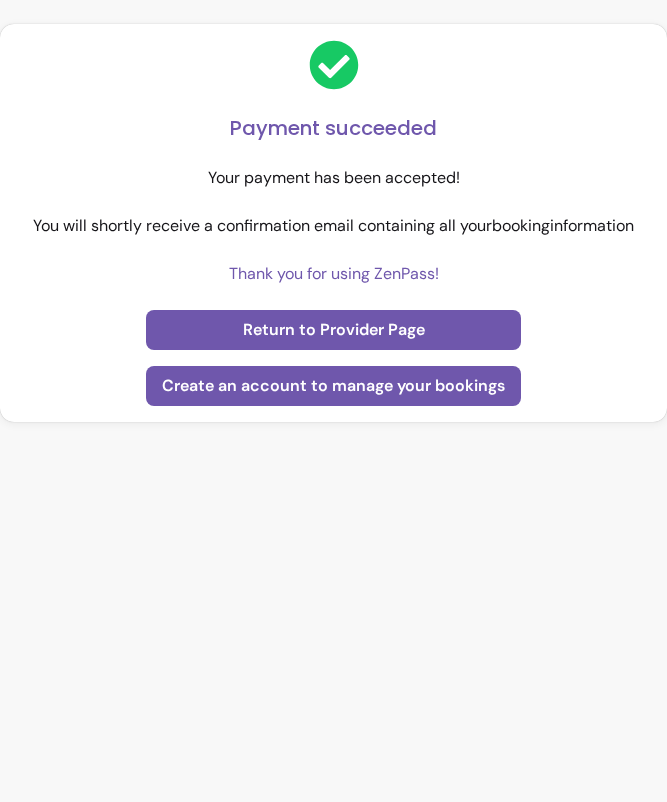scroll, scrollTop: 0, scrollLeft: 0, axis: both 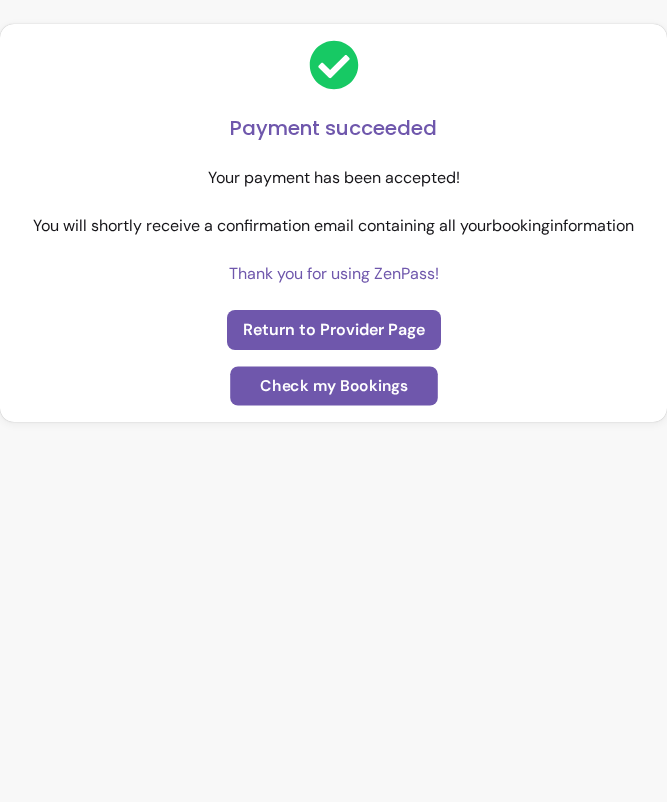 click on "Check my Bookings" at bounding box center [334, 386] 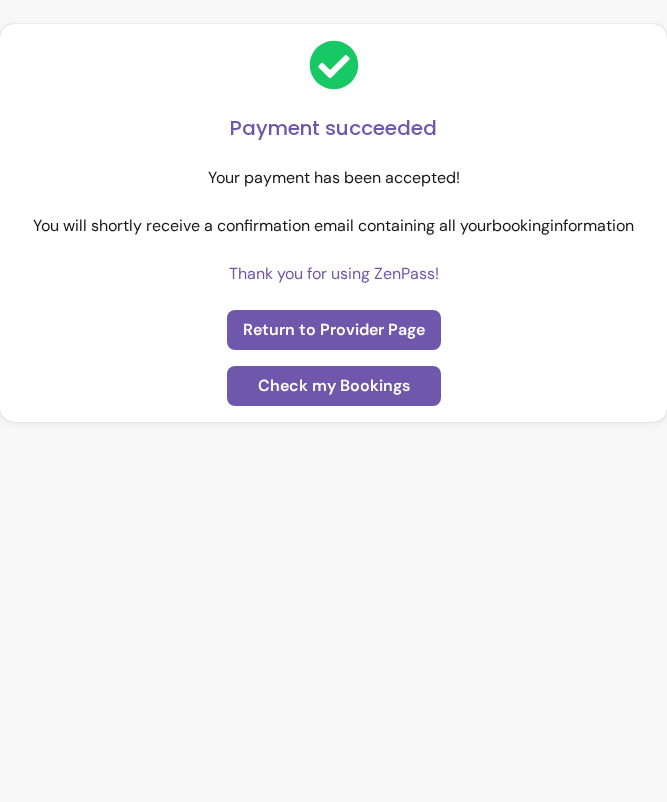 select on "**********" 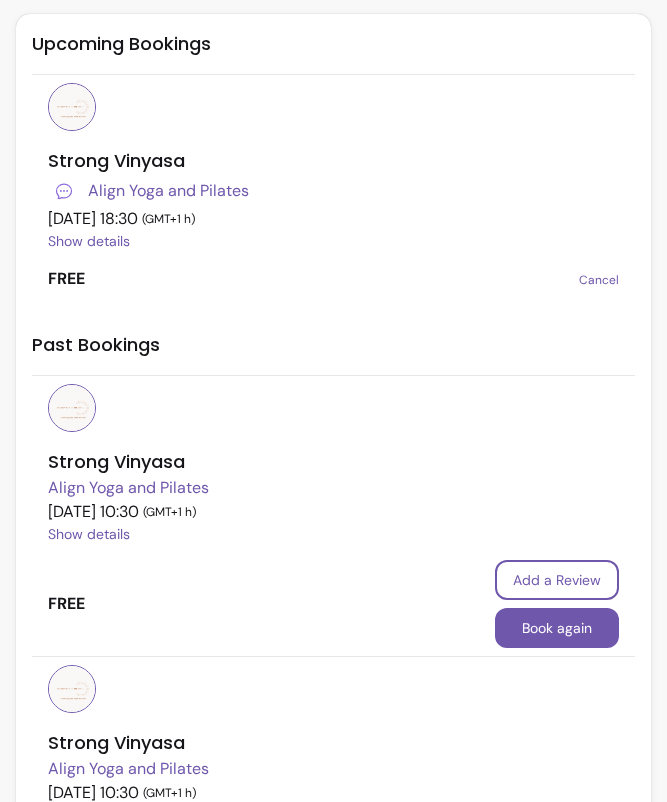 scroll, scrollTop: 326, scrollLeft: 0, axis: vertical 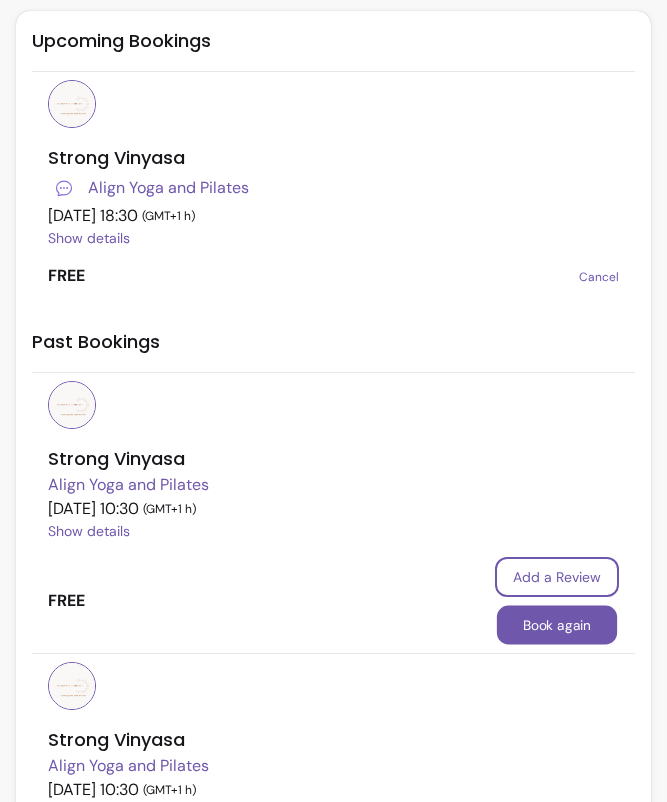 click on "Book again" at bounding box center (557, 625) 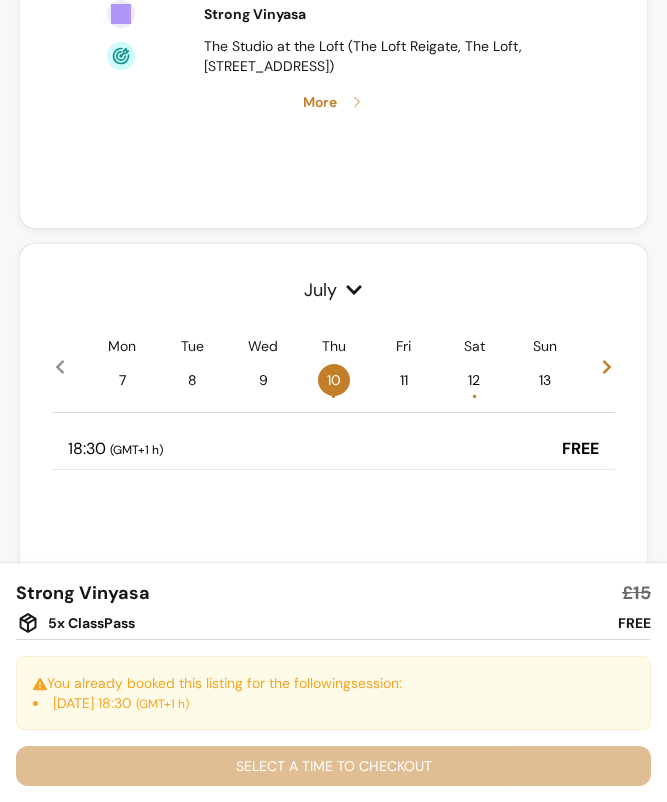 scroll, scrollTop: 400, scrollLeft: 0, axis: vertical 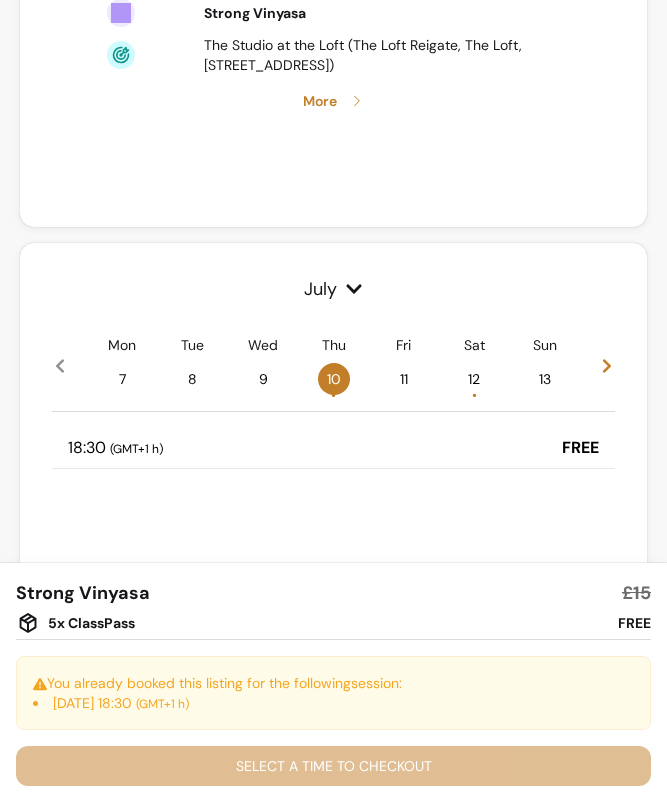 click on "12 •" at bounding box center (474, 379) 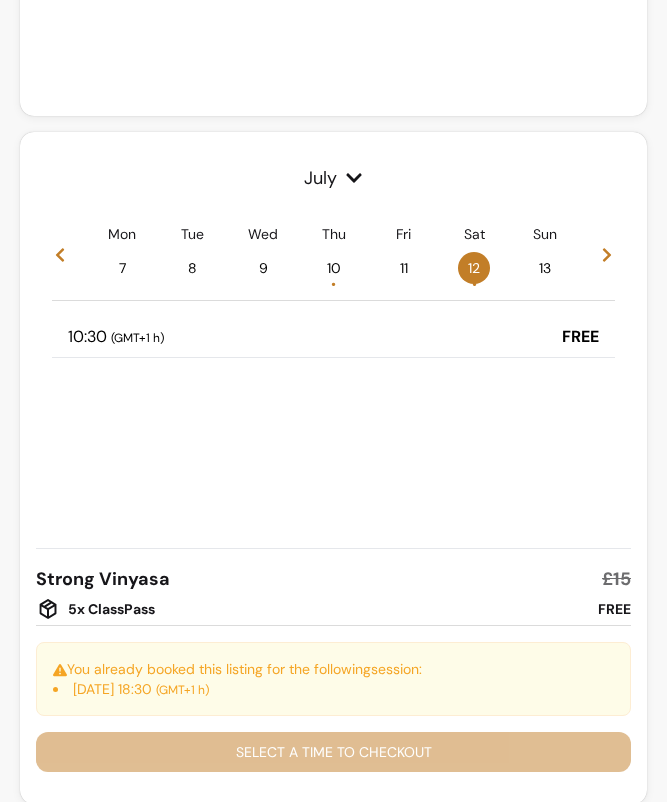 scroll, scrollTop: 514, scrollLeft: 0, axis: vertical 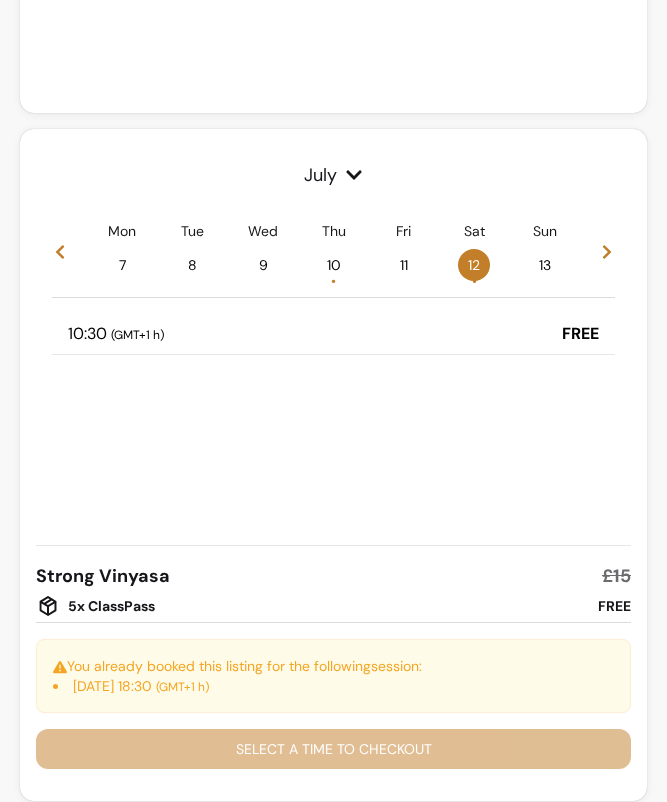 click on "10:30   ( GMT+1 h ) FREE" at bounding box center [333, 334] 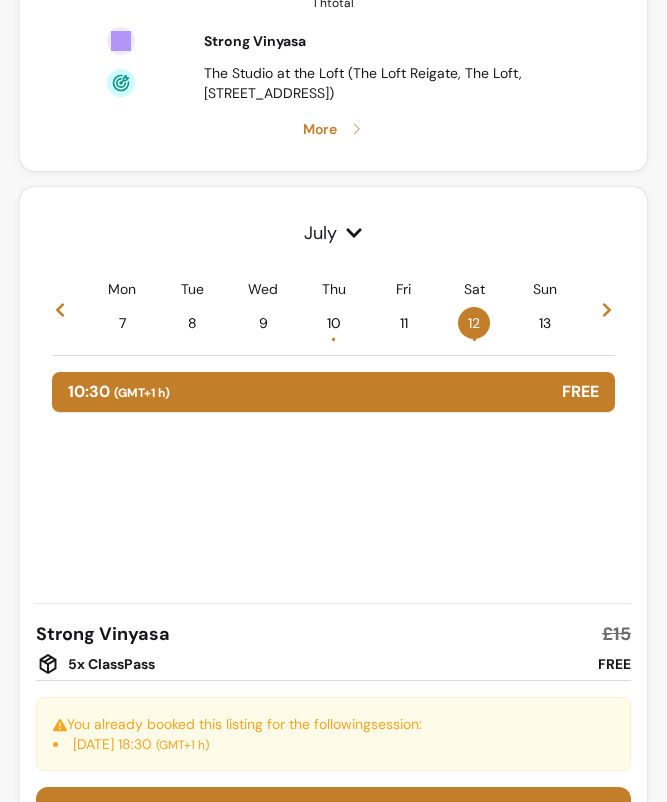 click on "July   Mon 7 Tue 8 Wed 9 Thu 10 • Fri 11 Sat 12 • Sun 13 10:30   ( GMT+1 h ) FREE" at bounding box center [333, 403] 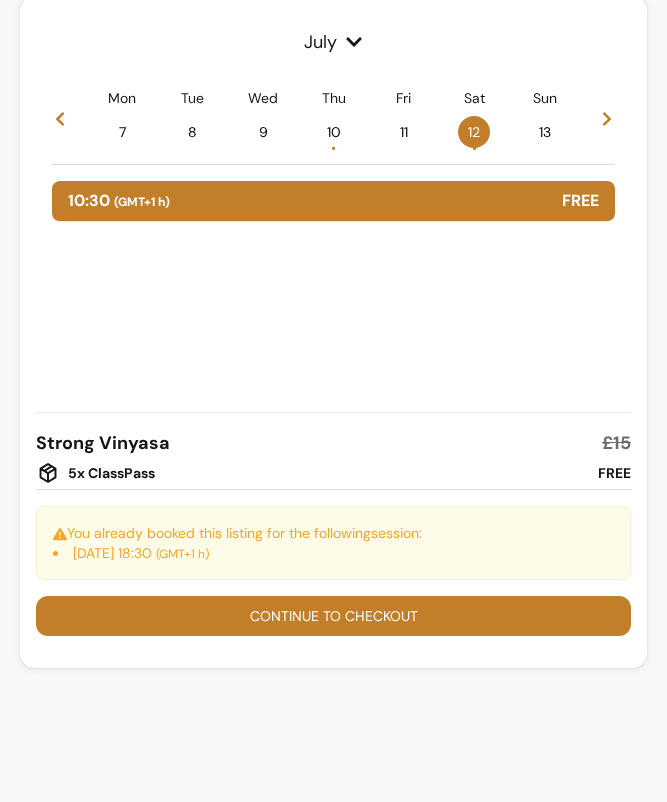 scroll, scrollTop: 703, scrollLeft: 0, axis: vertical 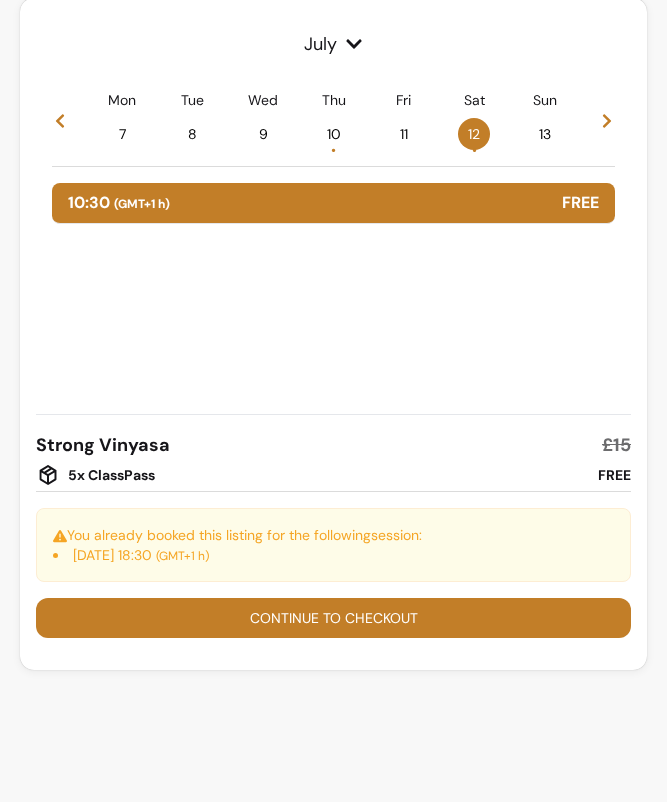 click on "12 •" at bounding box center (474, 134) 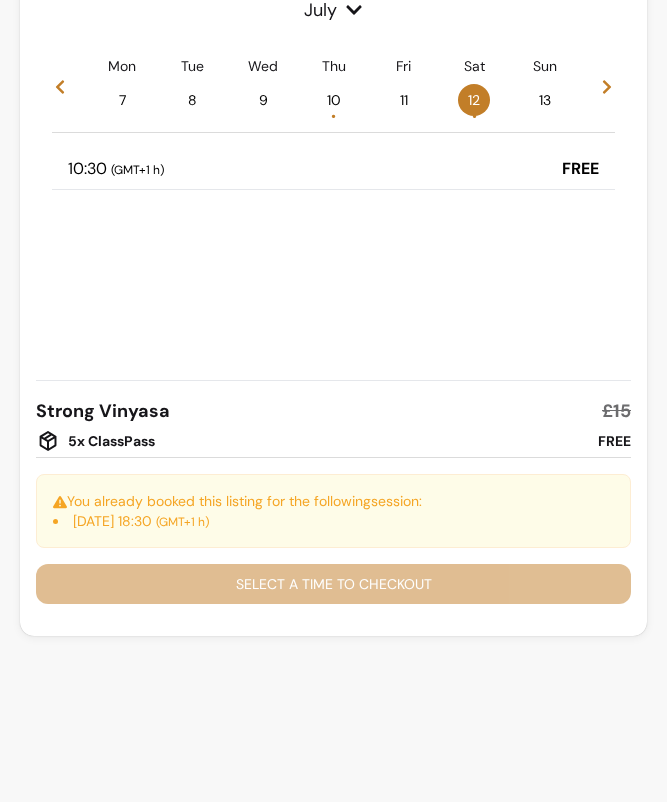 scroll, scrollTop: 679, scrollLeft: 0, axis: vertical 